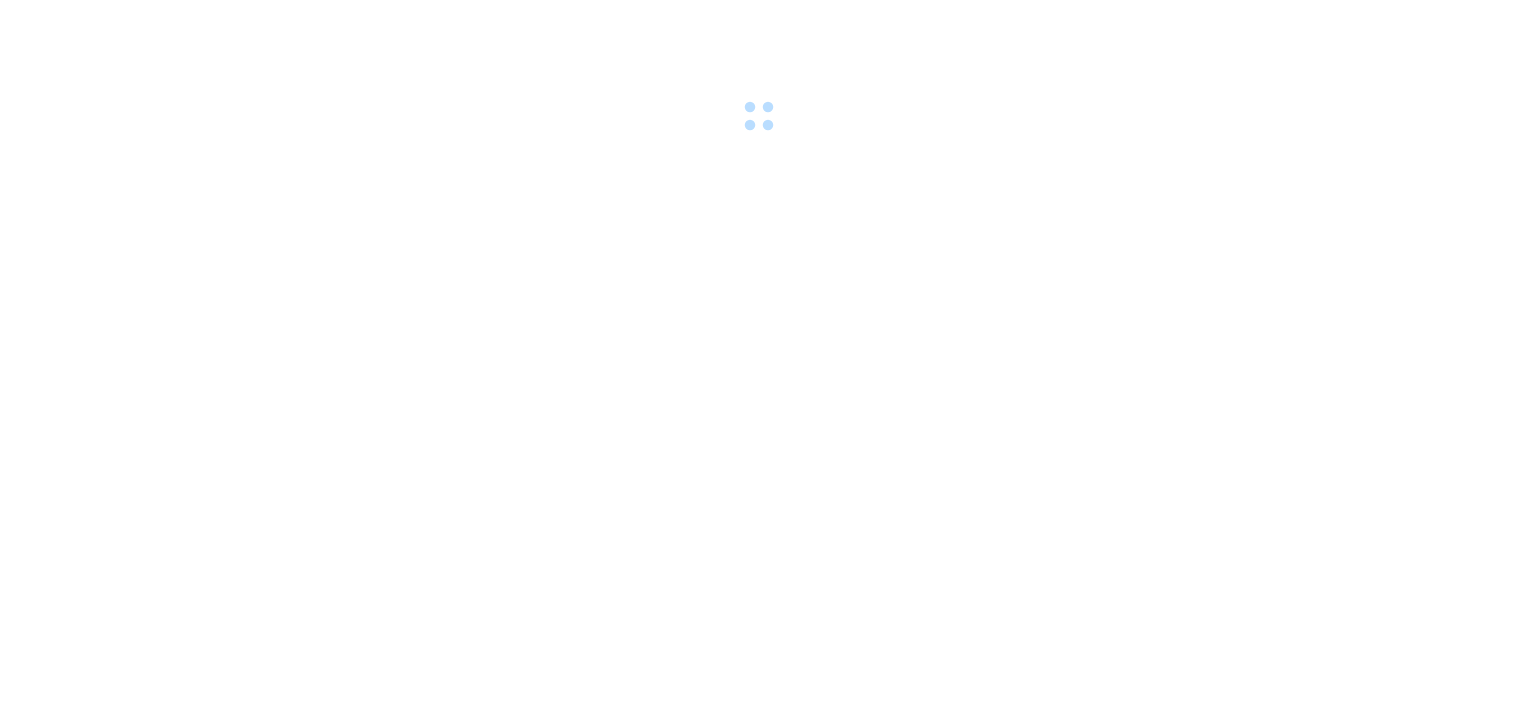 scroll, scrollTop: 0, scrollLeft: 0, axis: both 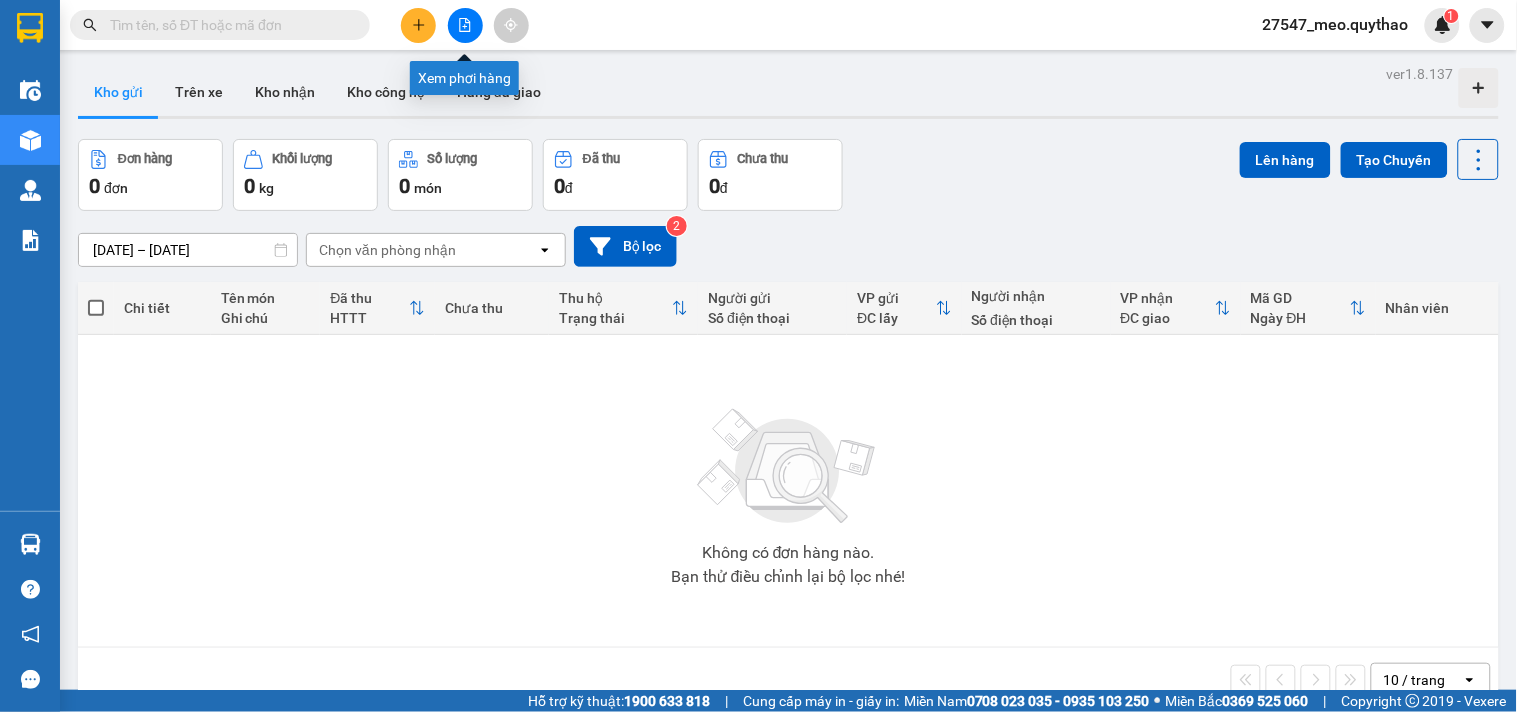 click at bounding box center (465, 25) 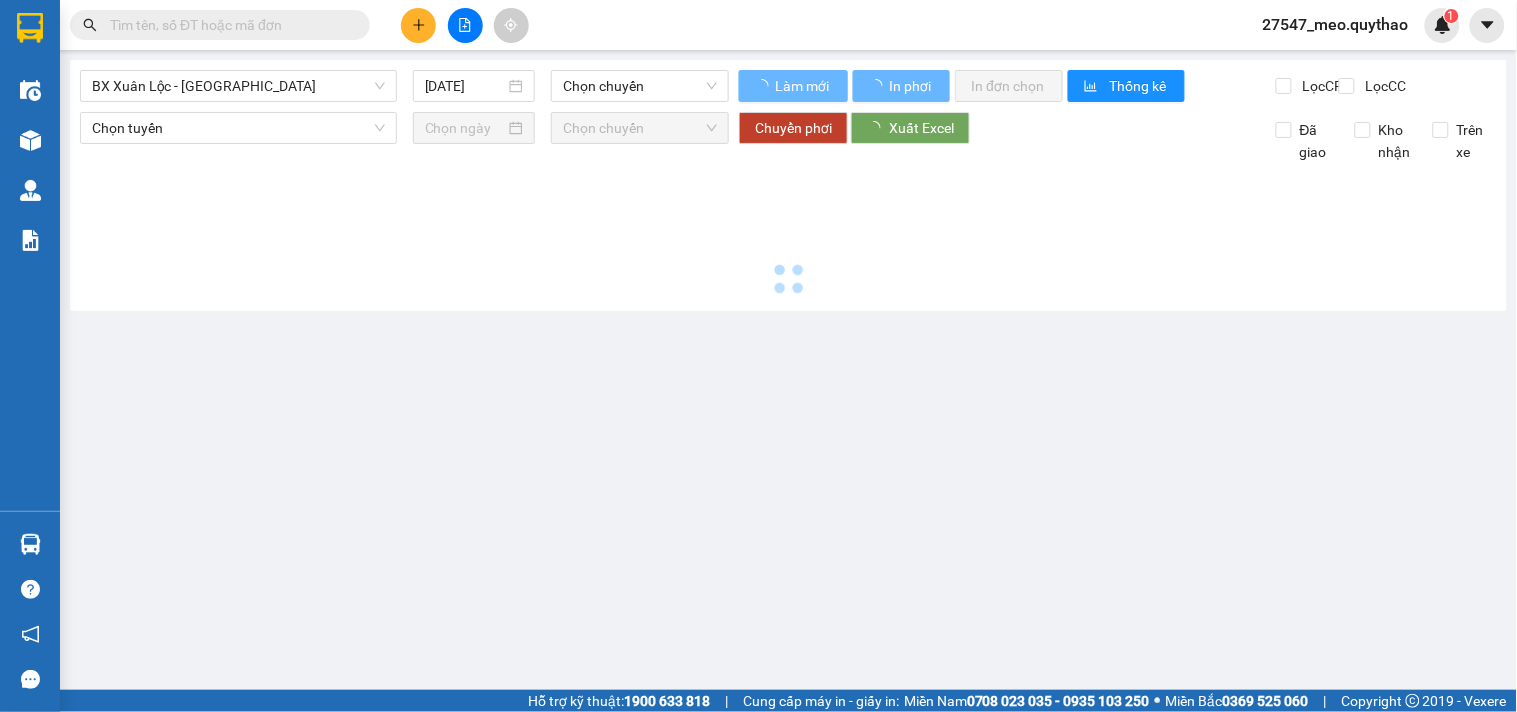 type on "[DATE]" 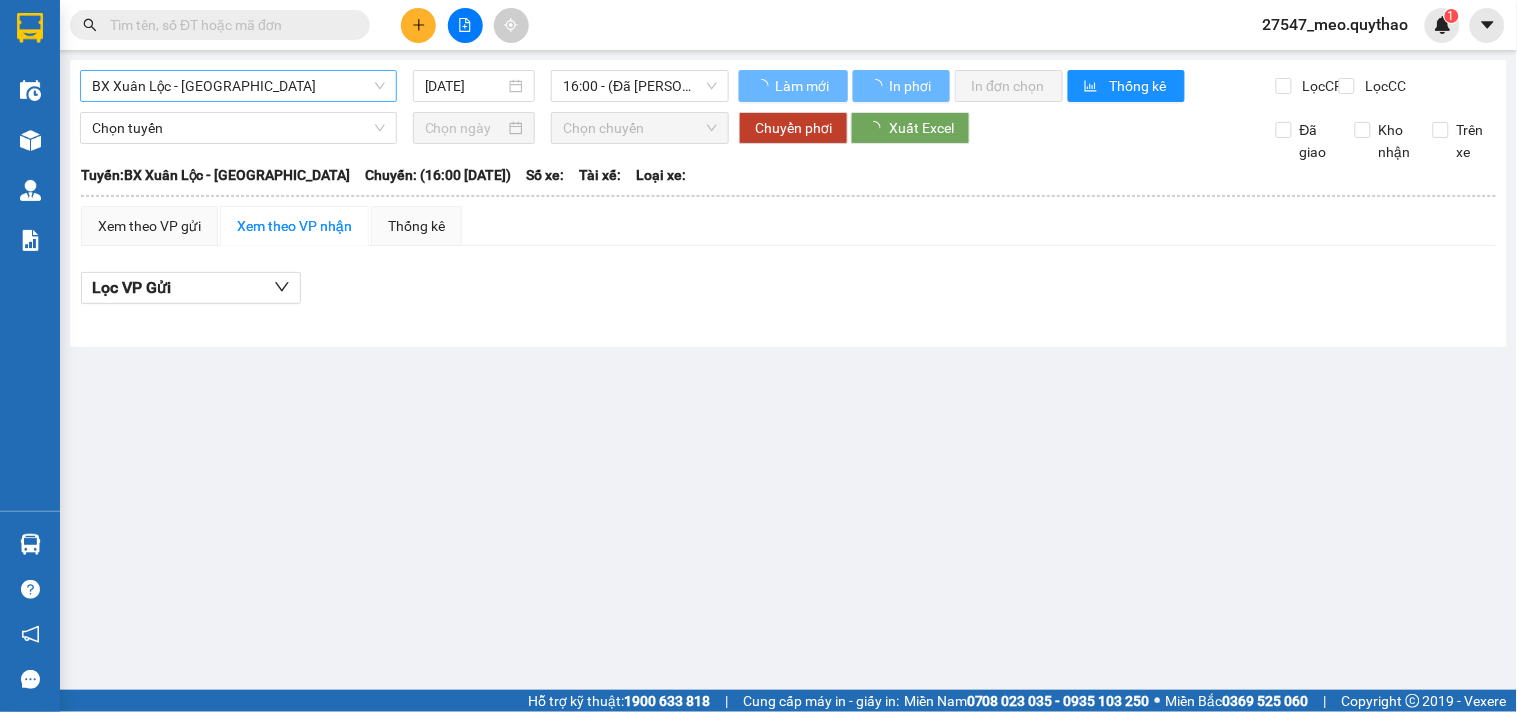 click on "BX Xuân Lộc - [GEOGRAPHIC_DATA]" at bounding box center (238, 86) 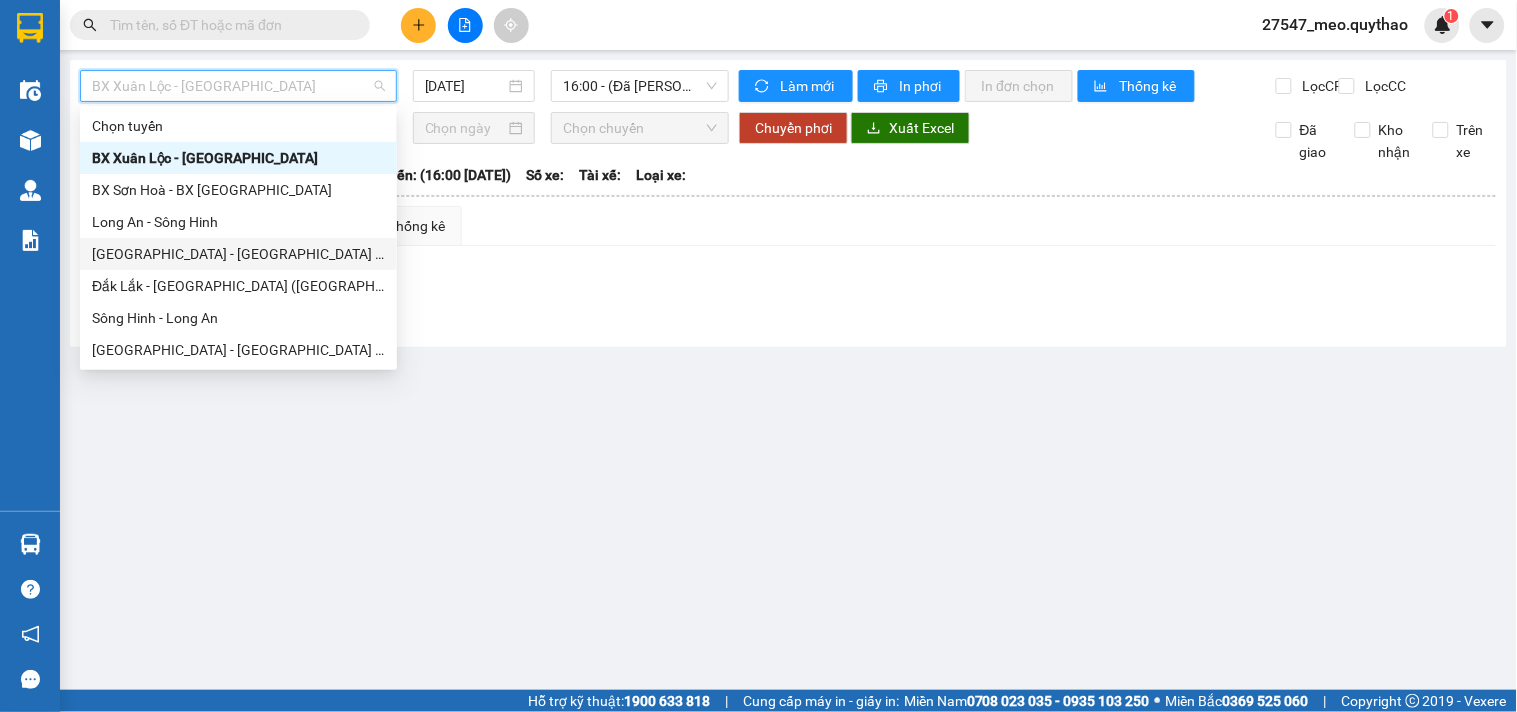 scroll, scrollTop: 111, scrollLeft: 0, axis: vertical 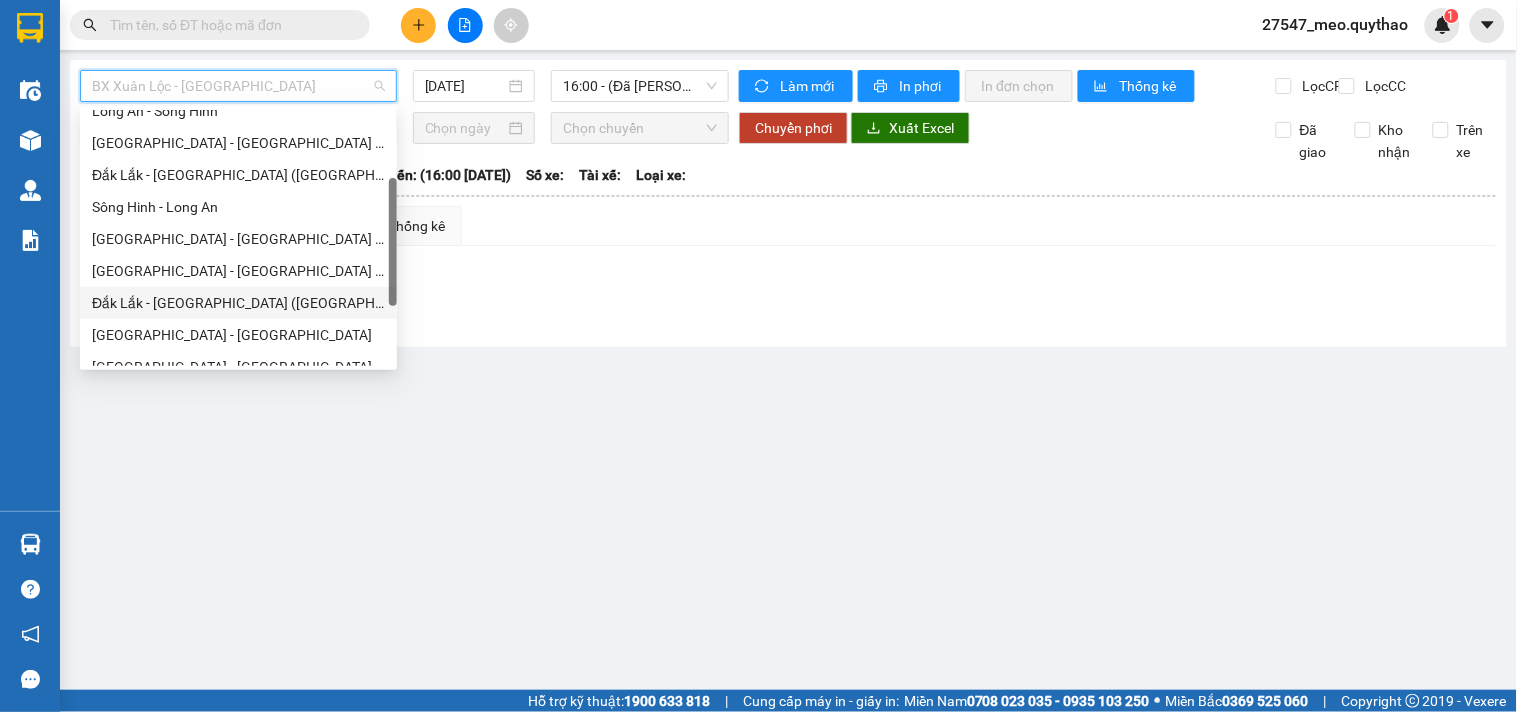 click on "Đắk Lắk - [GEOGRAPHIC_DATA] ([GEOGRAPHIC_DATA])" at bounding box center (238, 303) 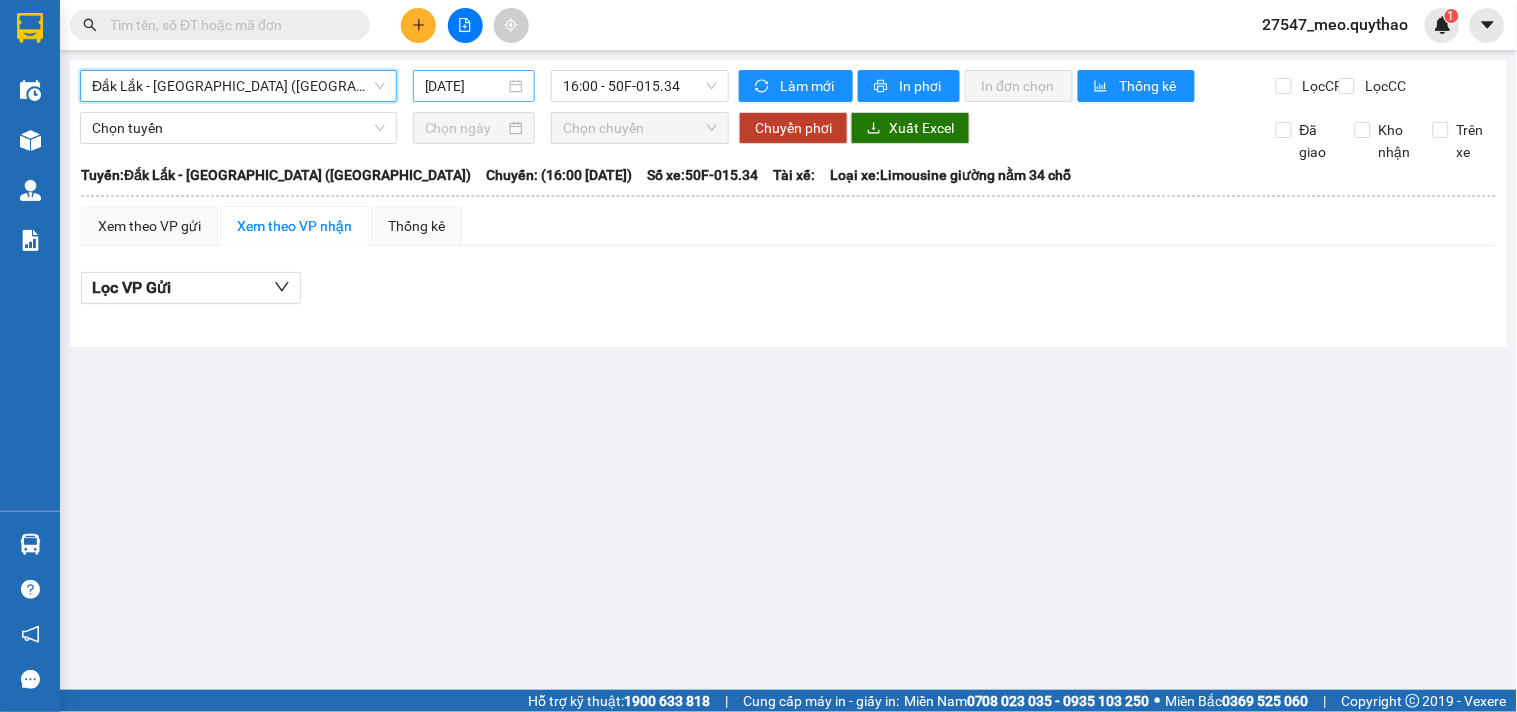 click on "[DATE]" at bounding box center (465, 86) 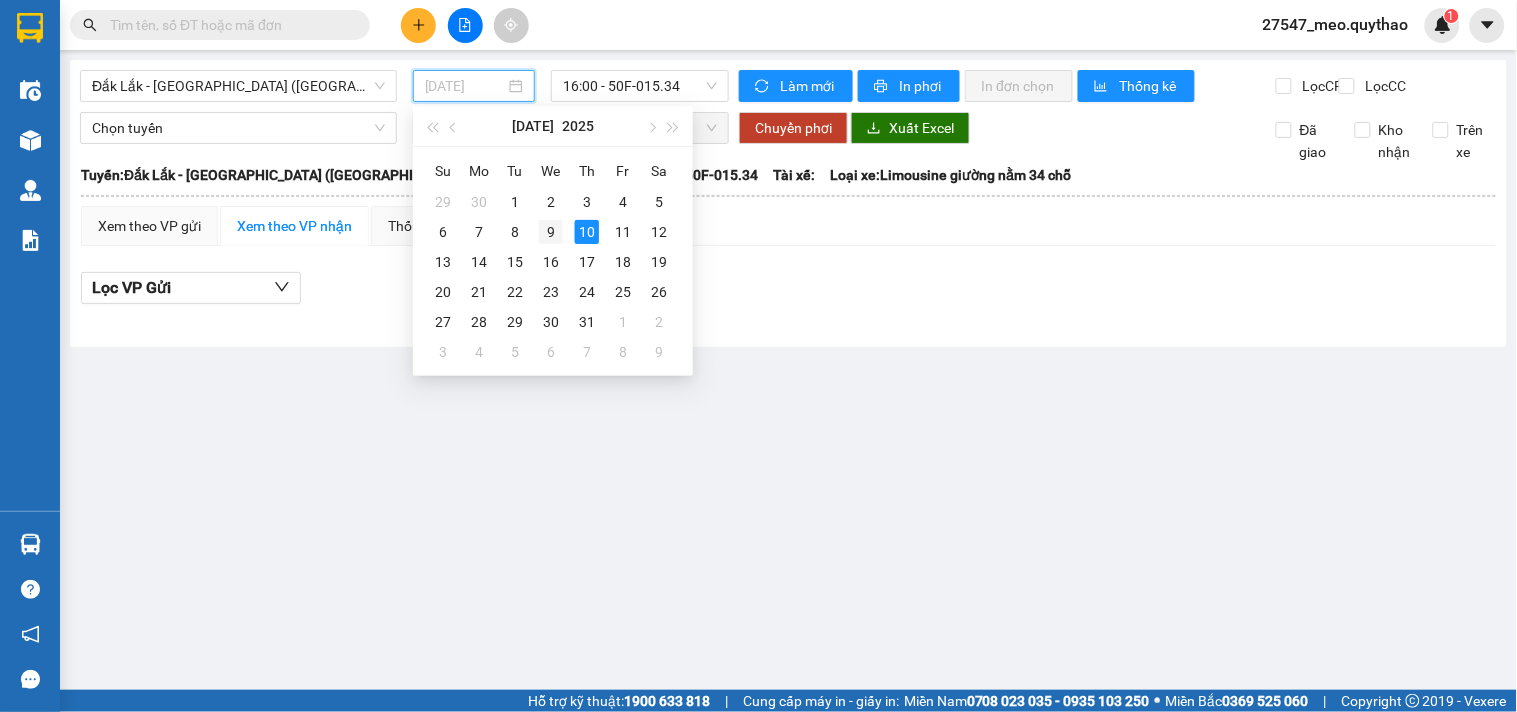 click on "9" at bounding box center (551, 232) 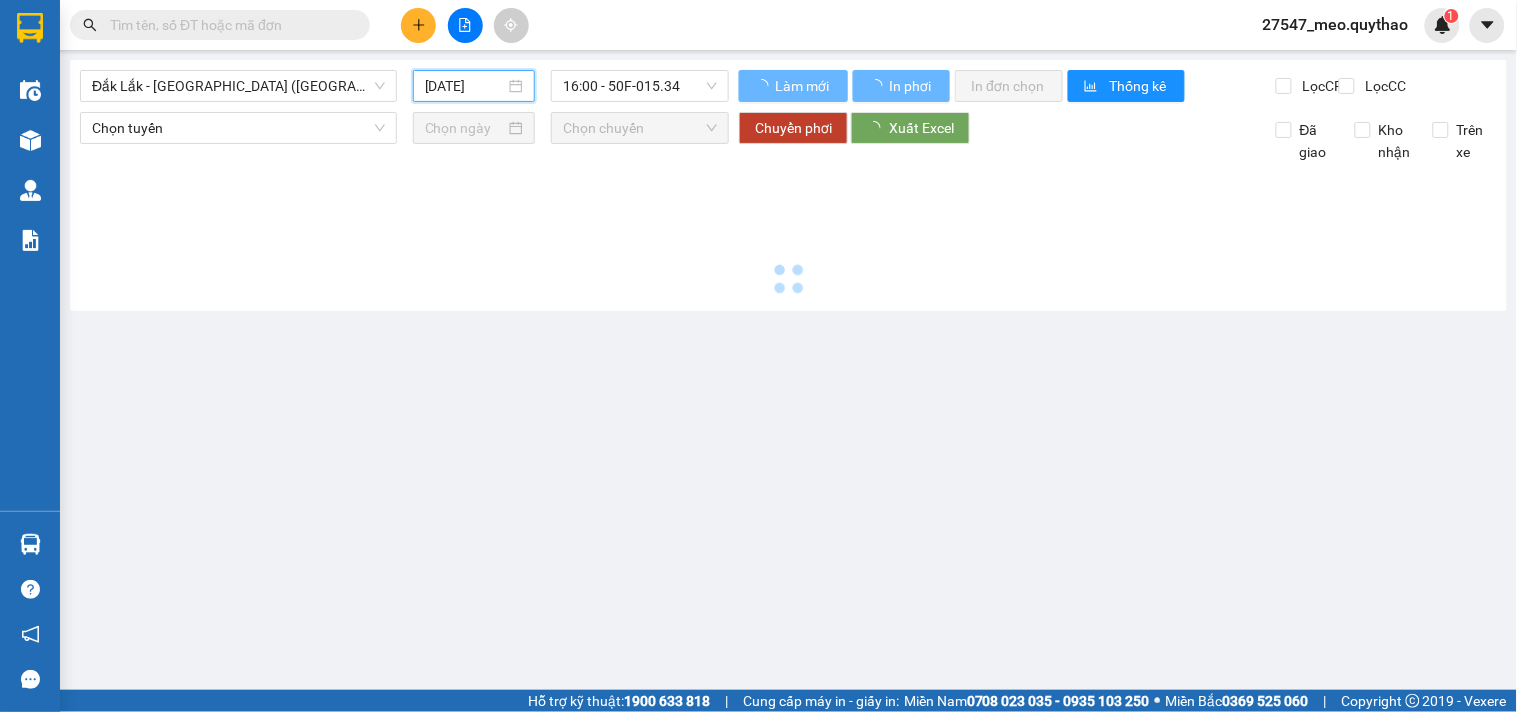 type on "[DATE]" 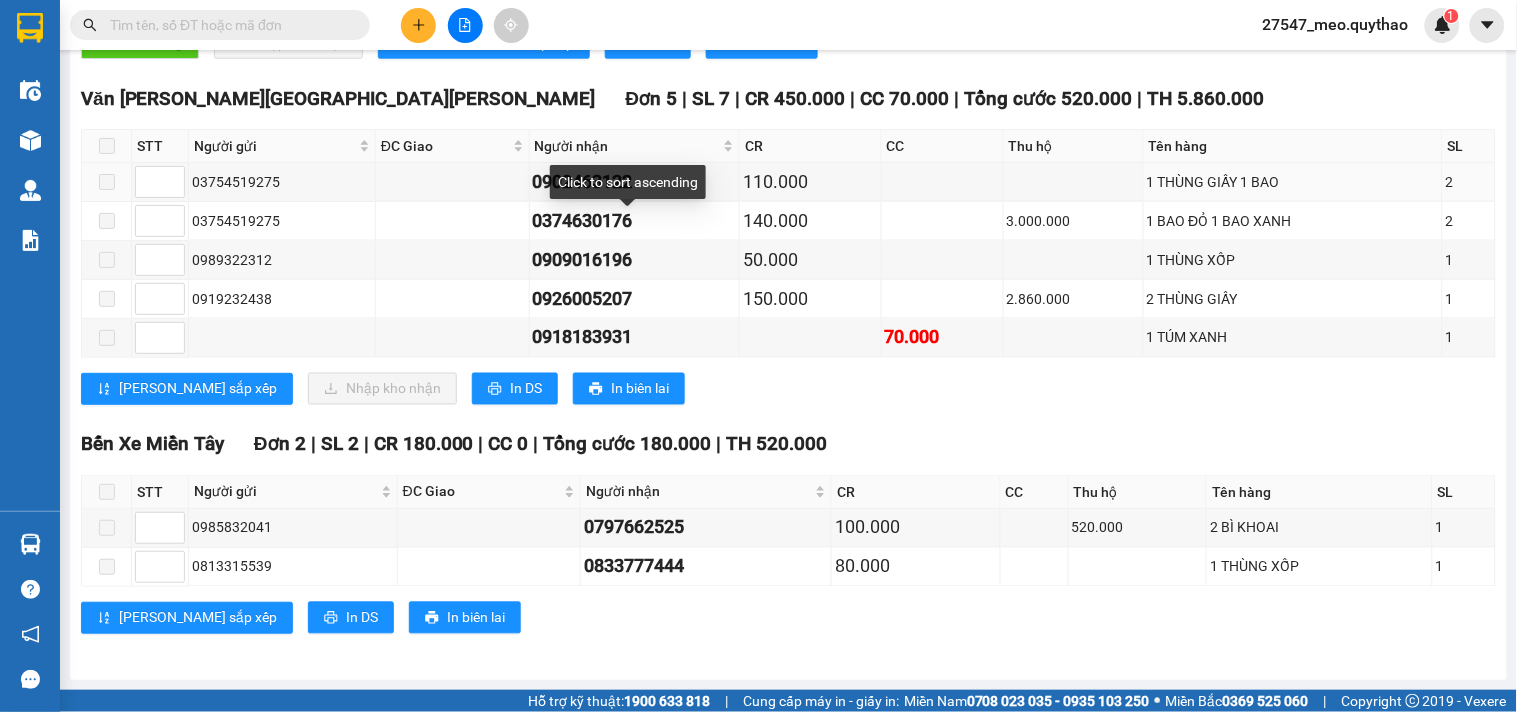 scroll, scrollTop: 678, scrollLeft: 0, axis: vertical 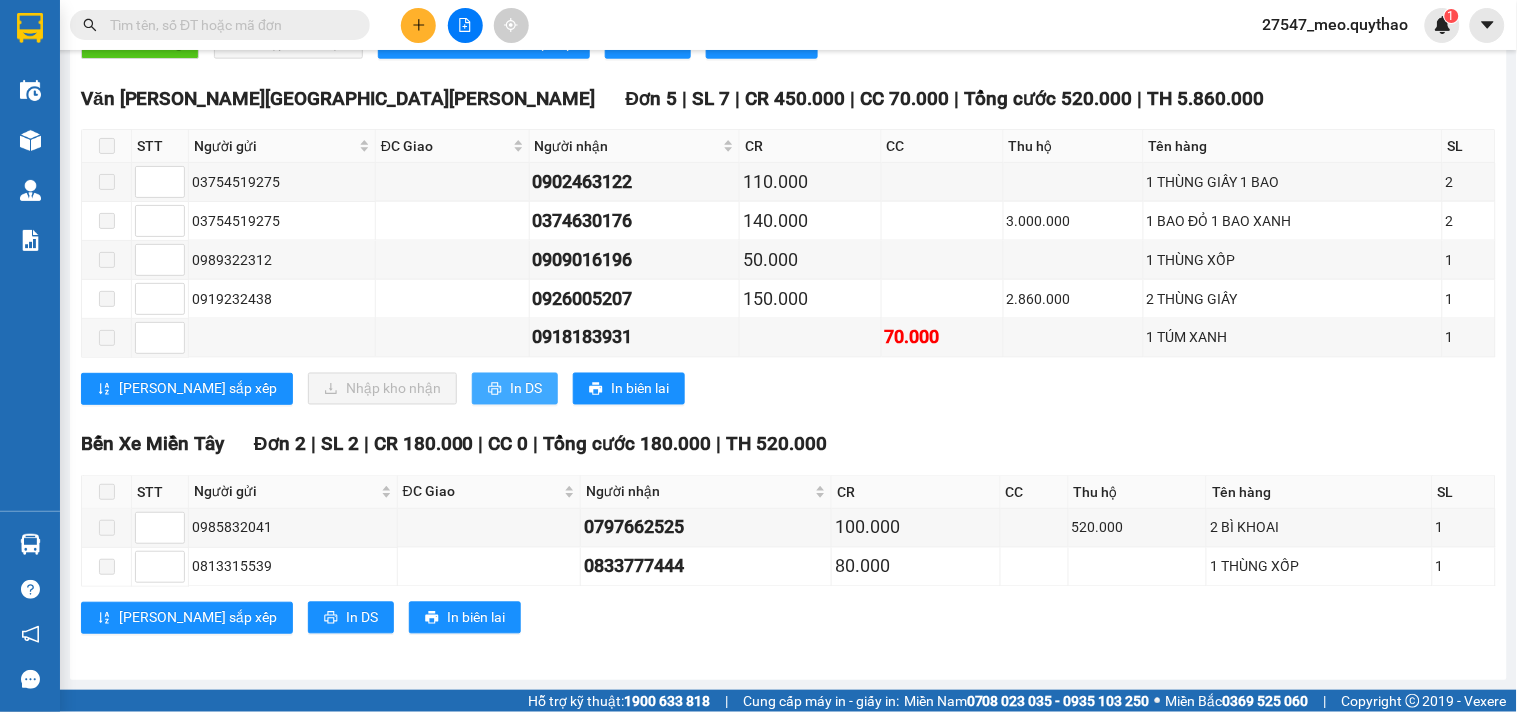 click on "In DS" at bounding box center (515, 389) 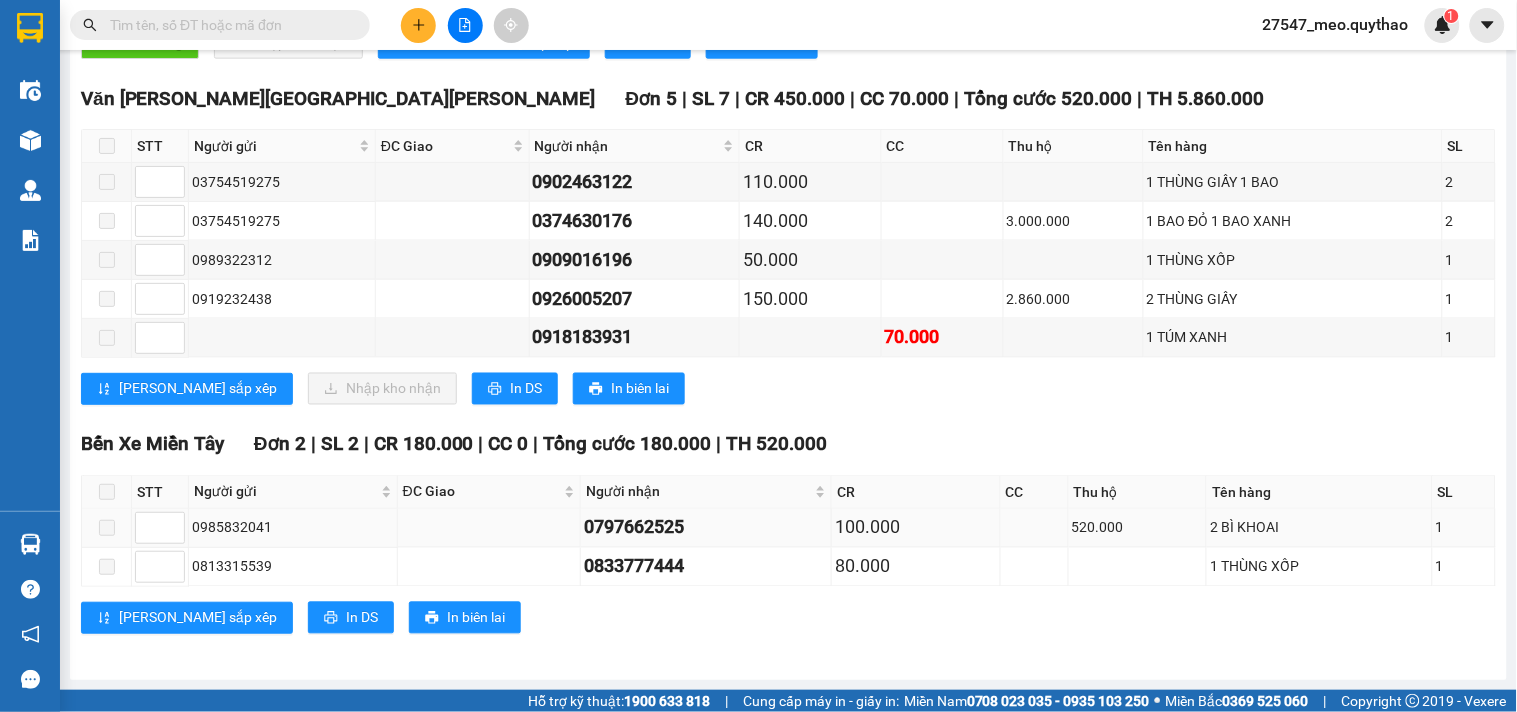 click on "520.000" at bounding box center [1137, 528] 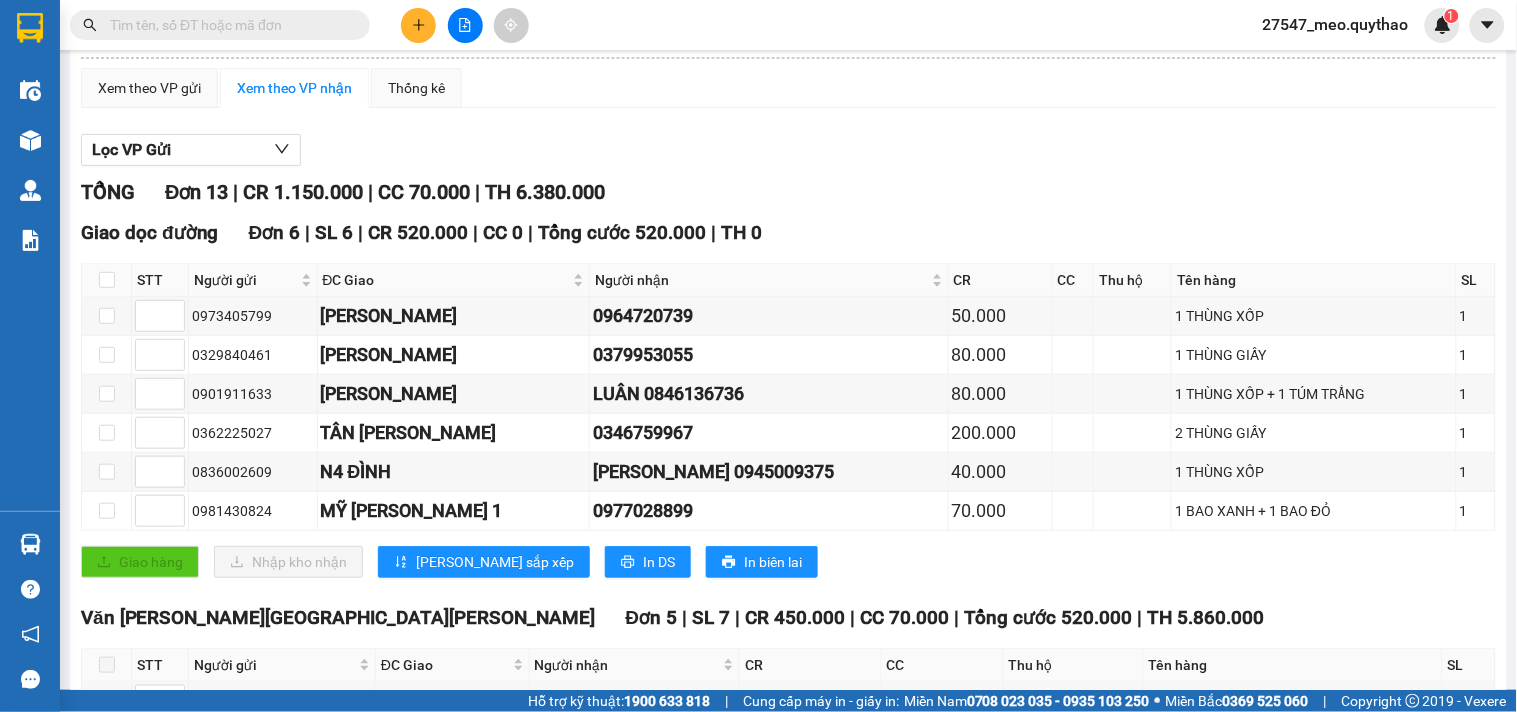 scroll, scrollTop: 12, scrollLeft: 0, axis: vertical 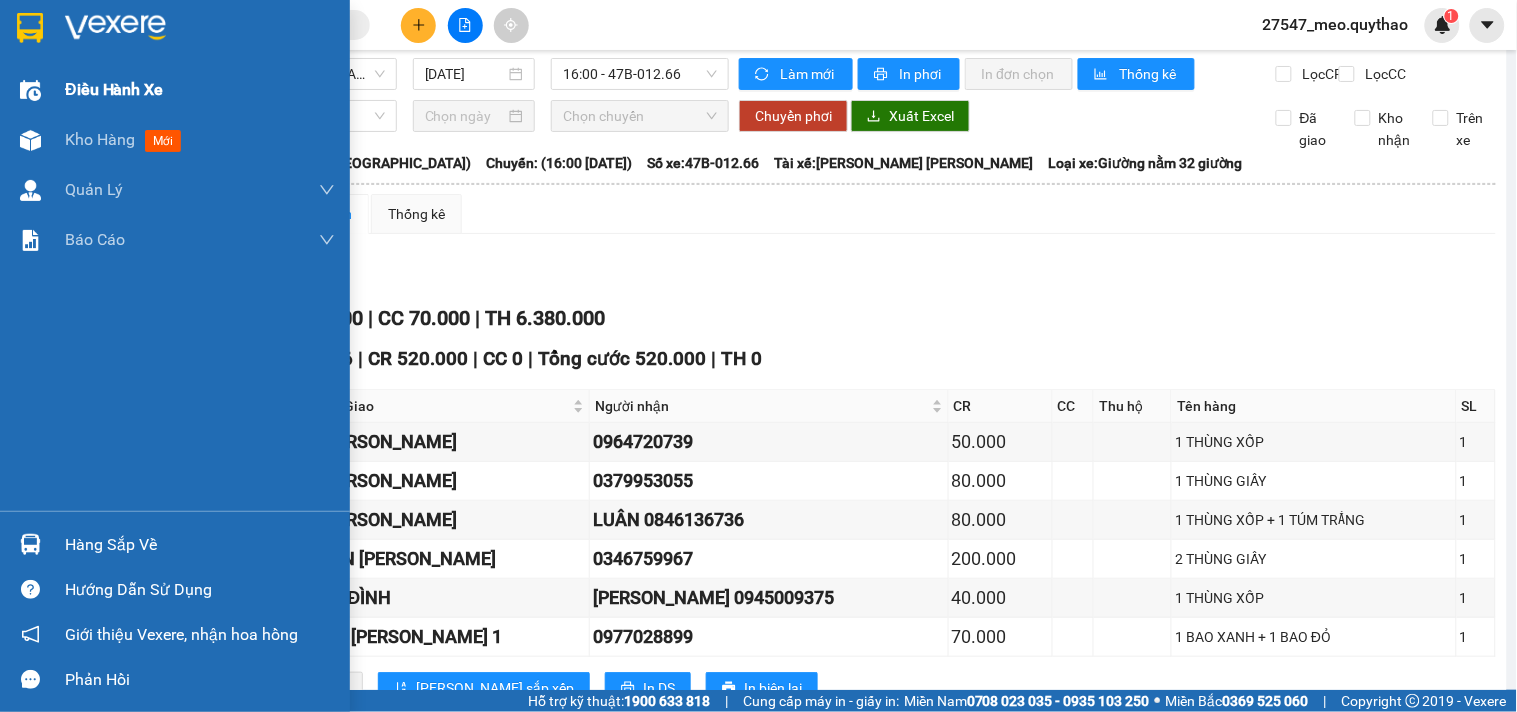click on "Điều hành xe" at bounding box center (175, 90) 